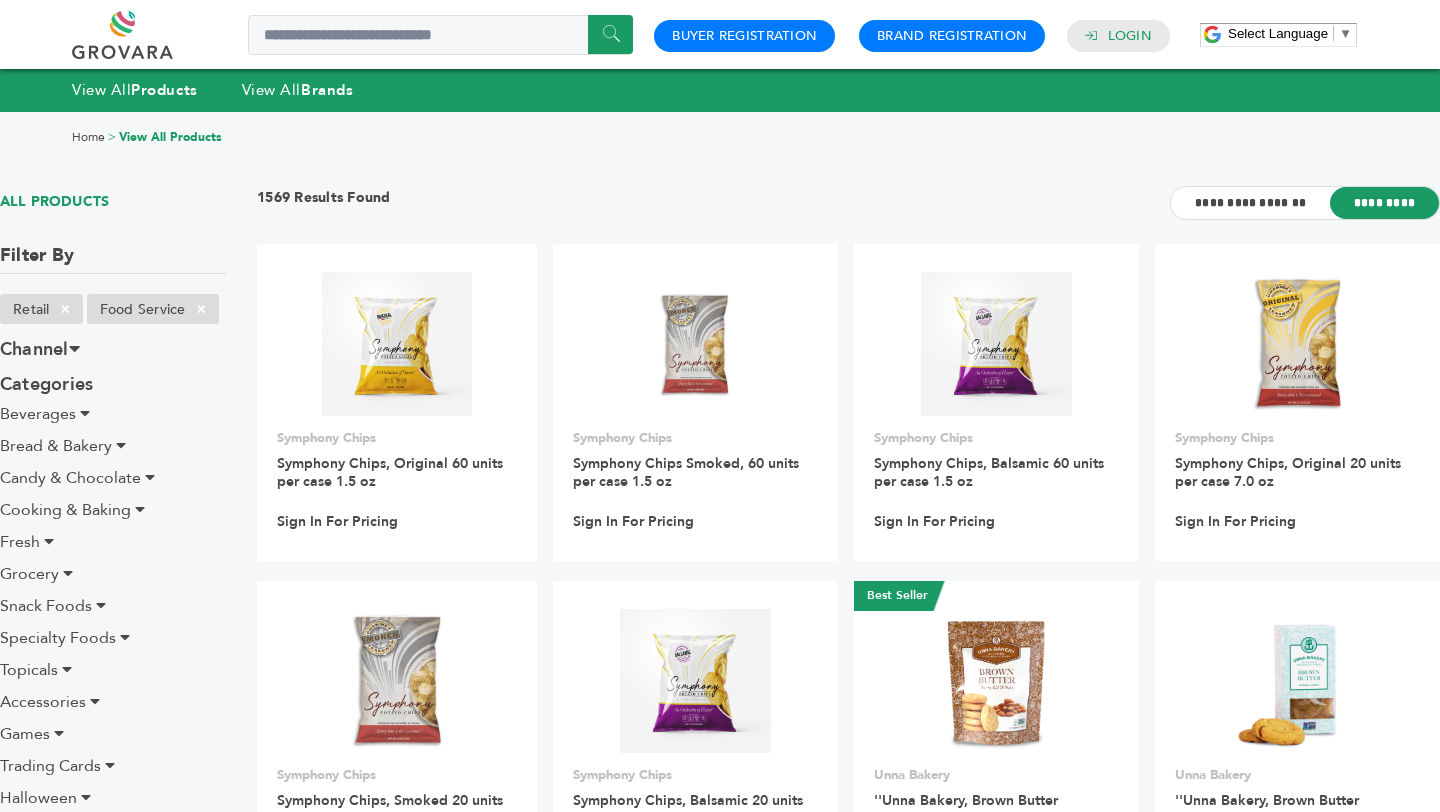 scroll, scrollTop: 0, scrollLeft: 0, axis: both 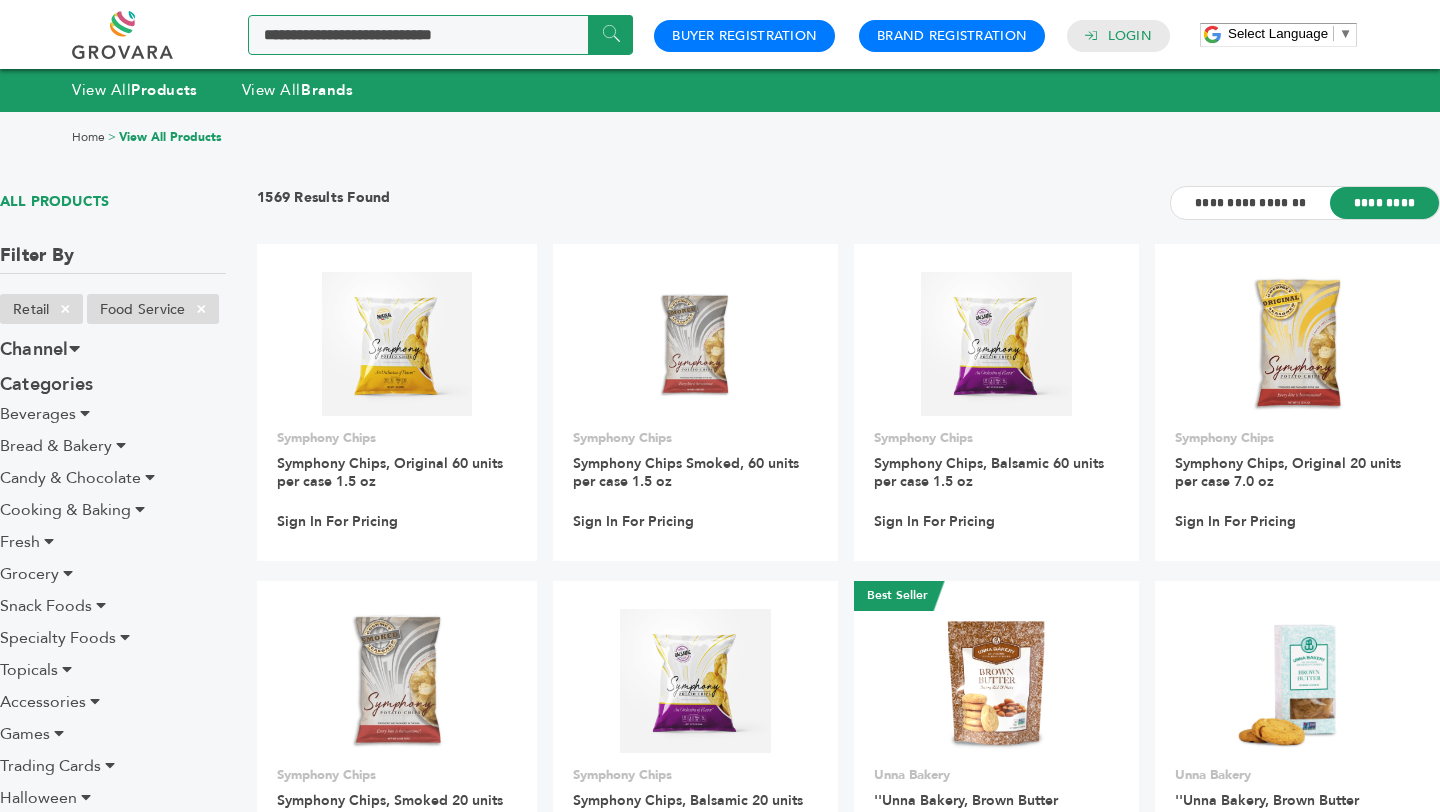 click at bounding box center (440, 35) 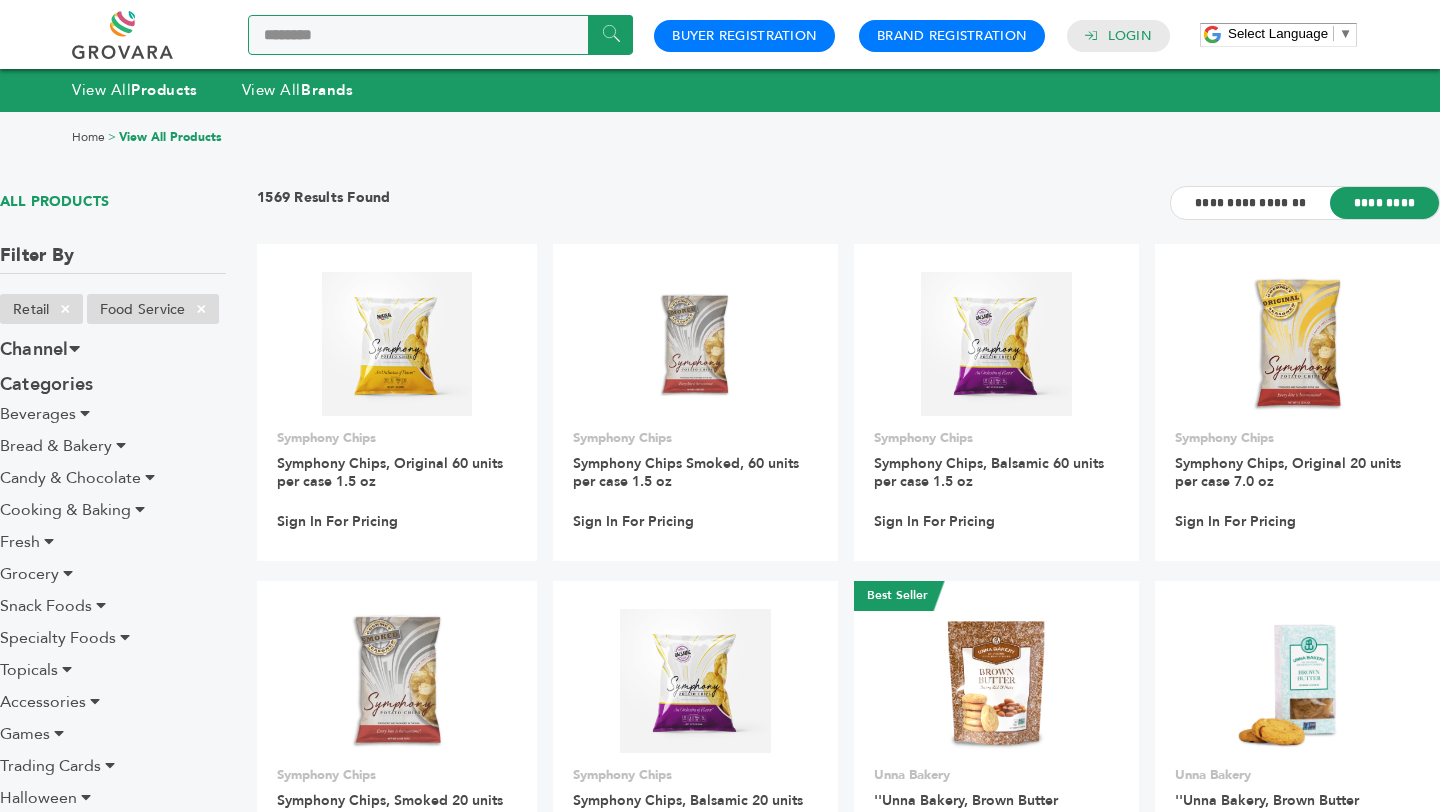 type on "********" 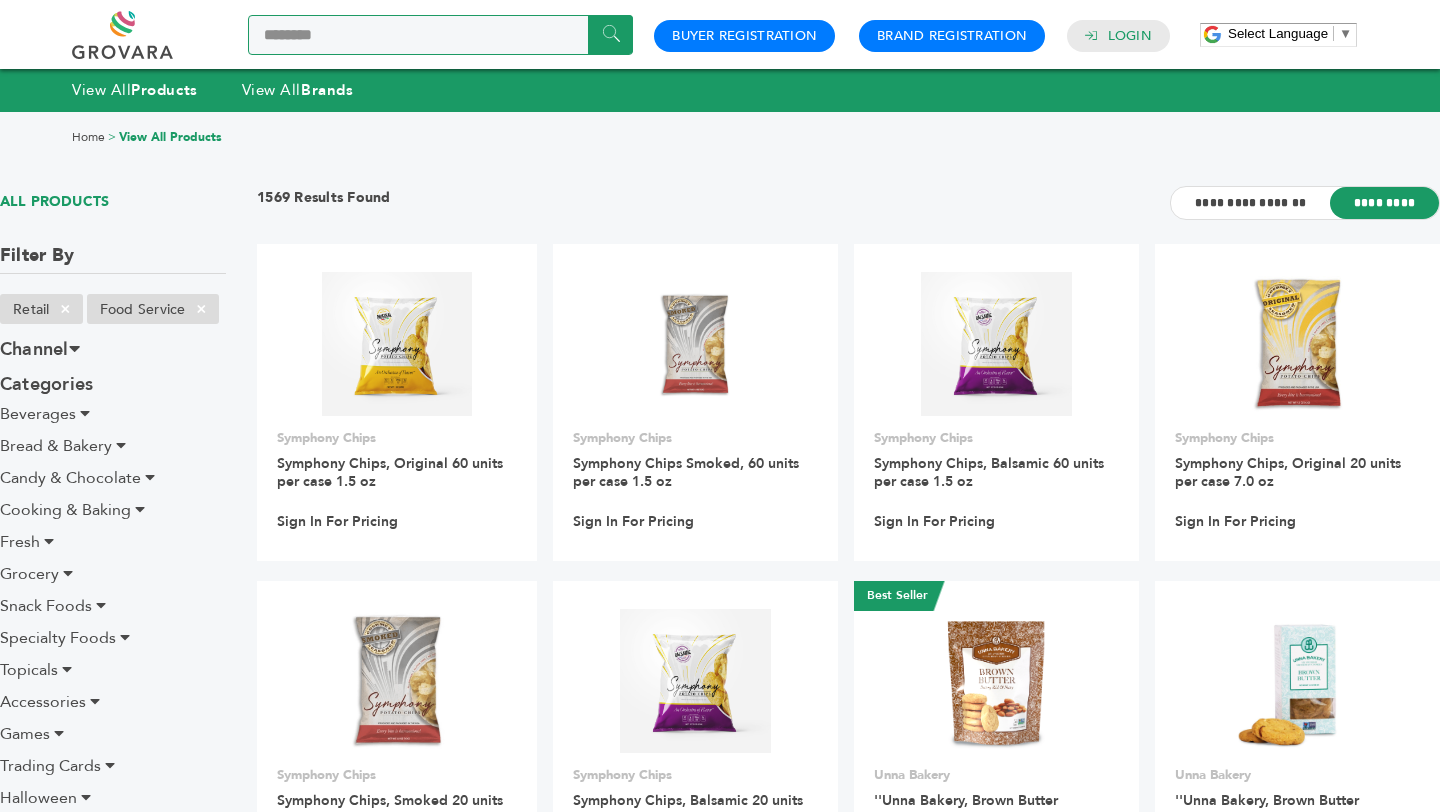 click on "******" at bounding box center (610, 34) 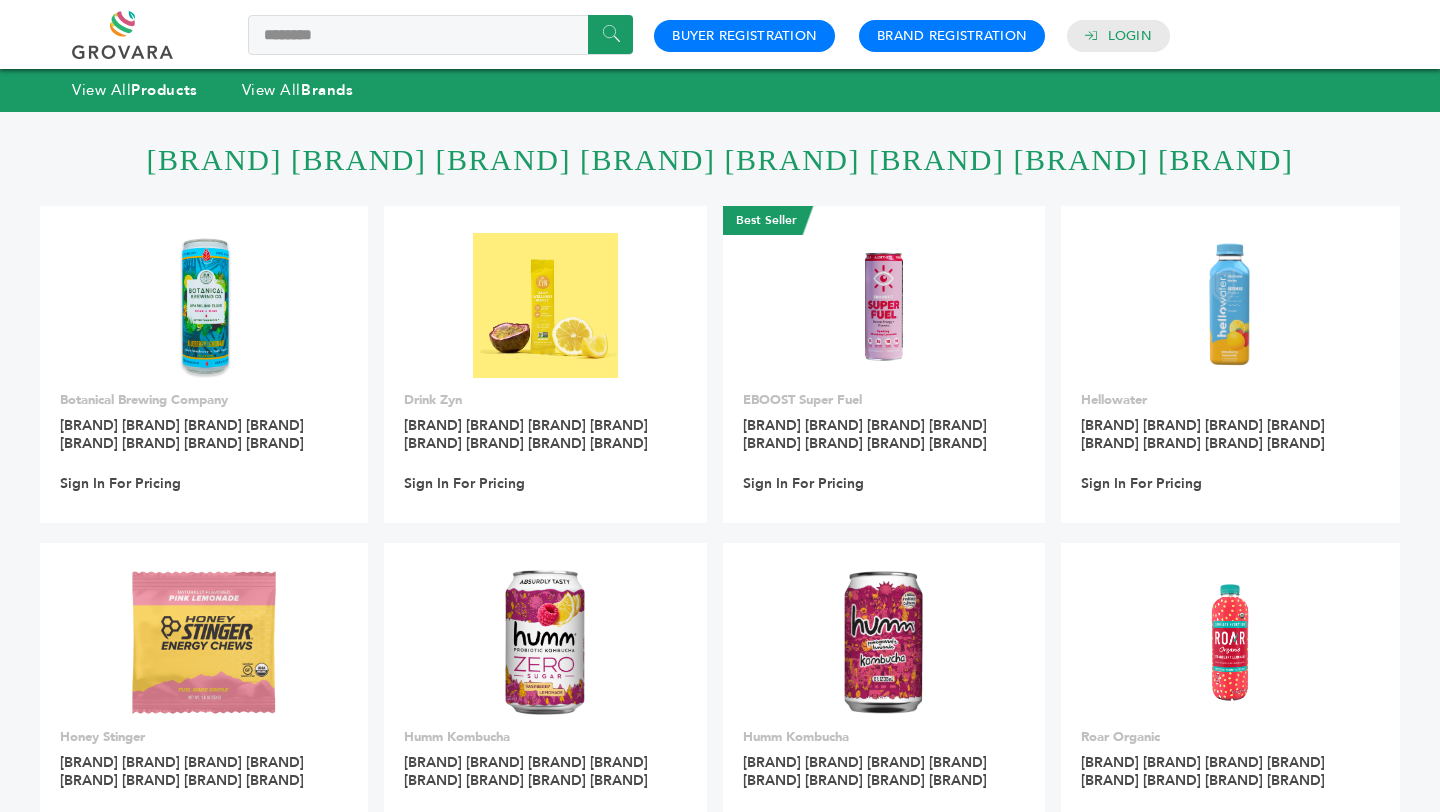 scroll, scrollTop: 0, scrollLeft: 0, axis: both 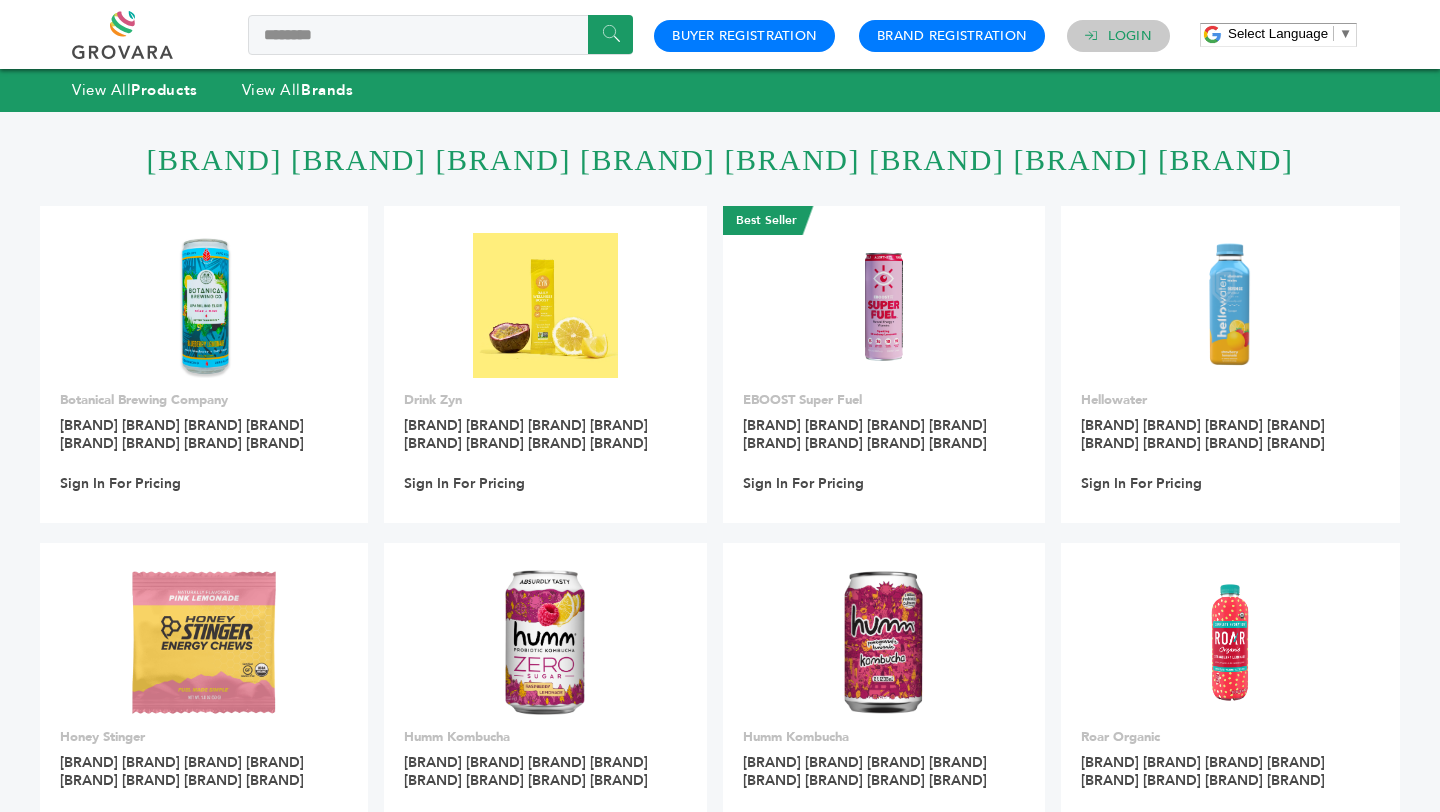 click on "Login" at bounding box center (1130, 36) 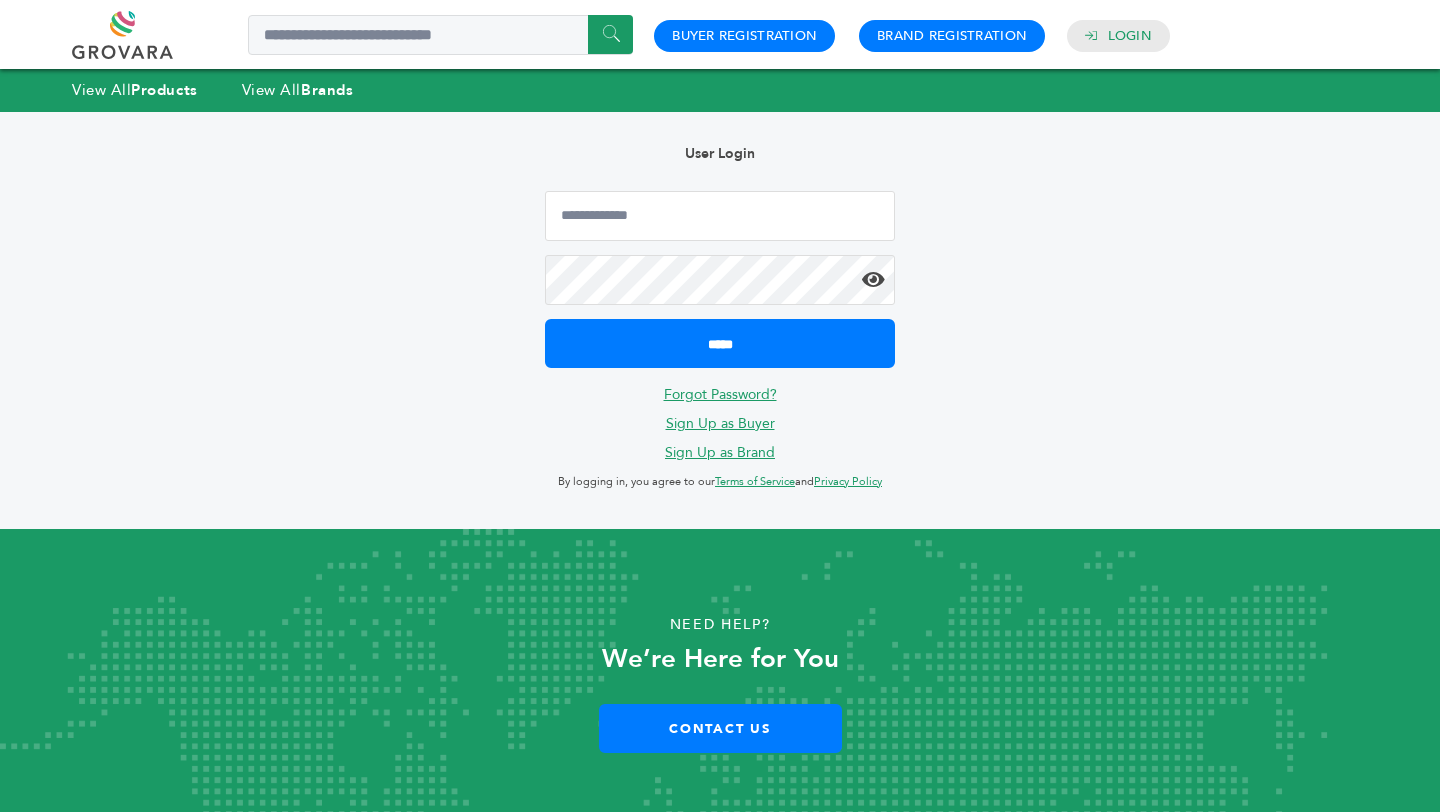 scroll, scrollTop: 0, scrollLeft: 0, axis: both 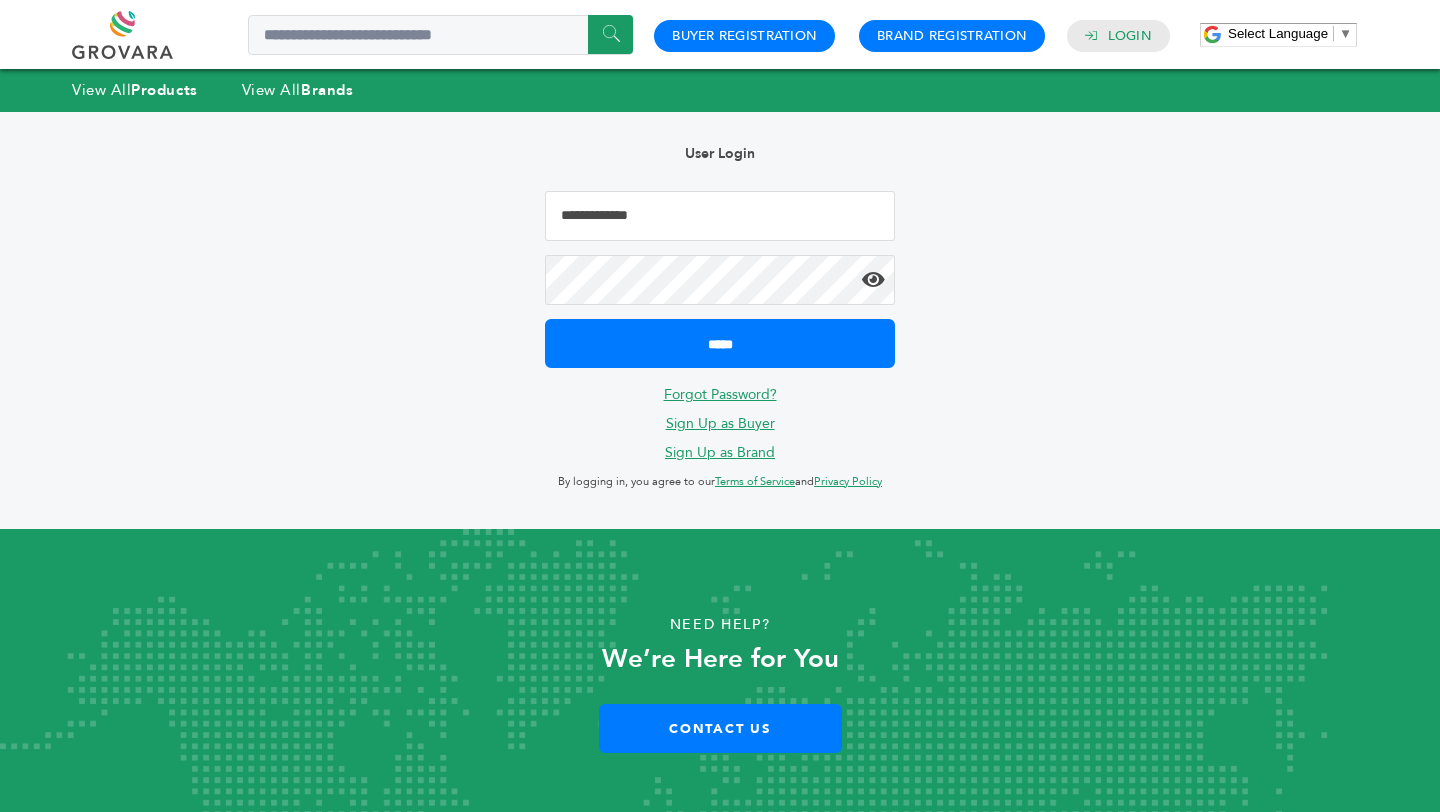 click at bounding box center [720, 216] 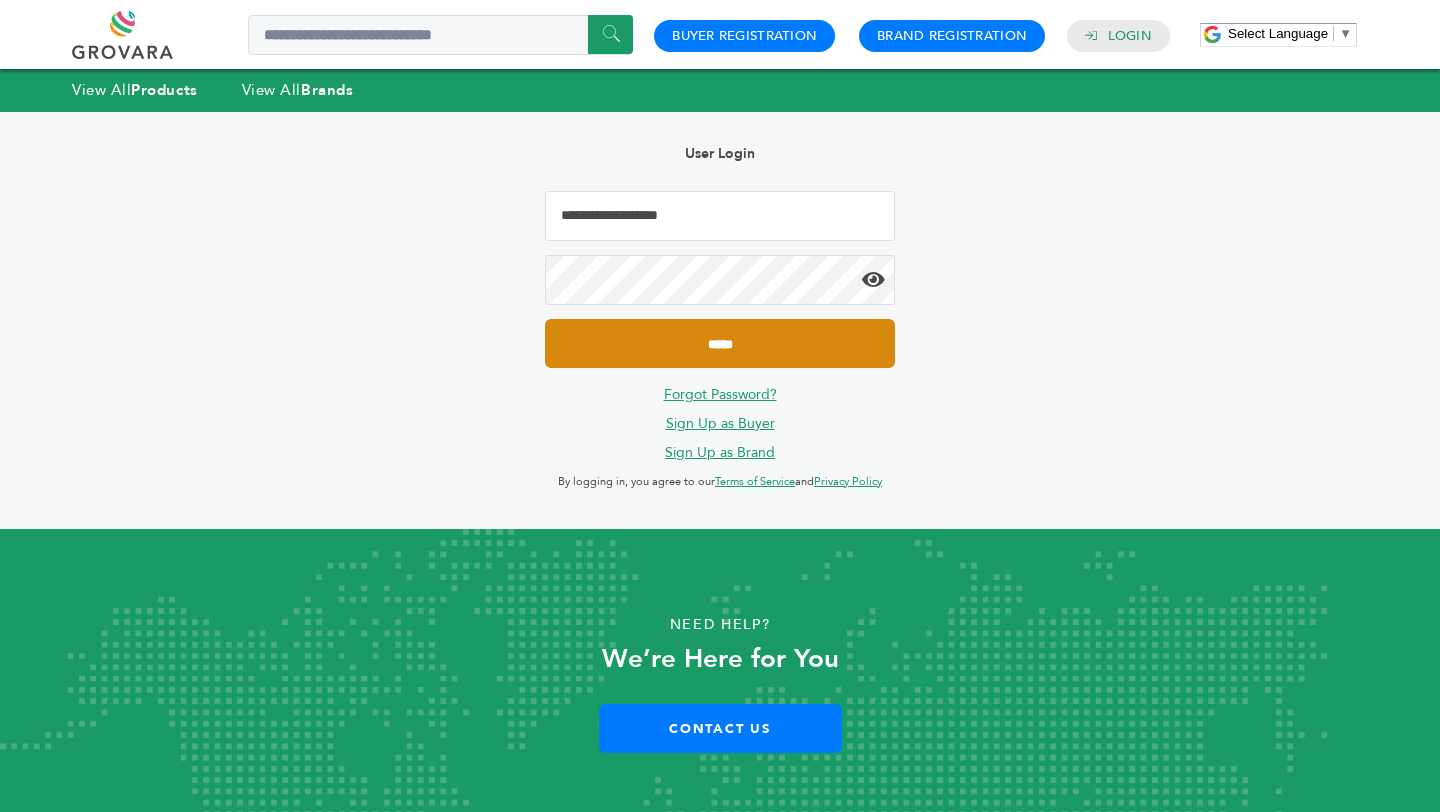 click on "*****" at bounding box center [720, 343] 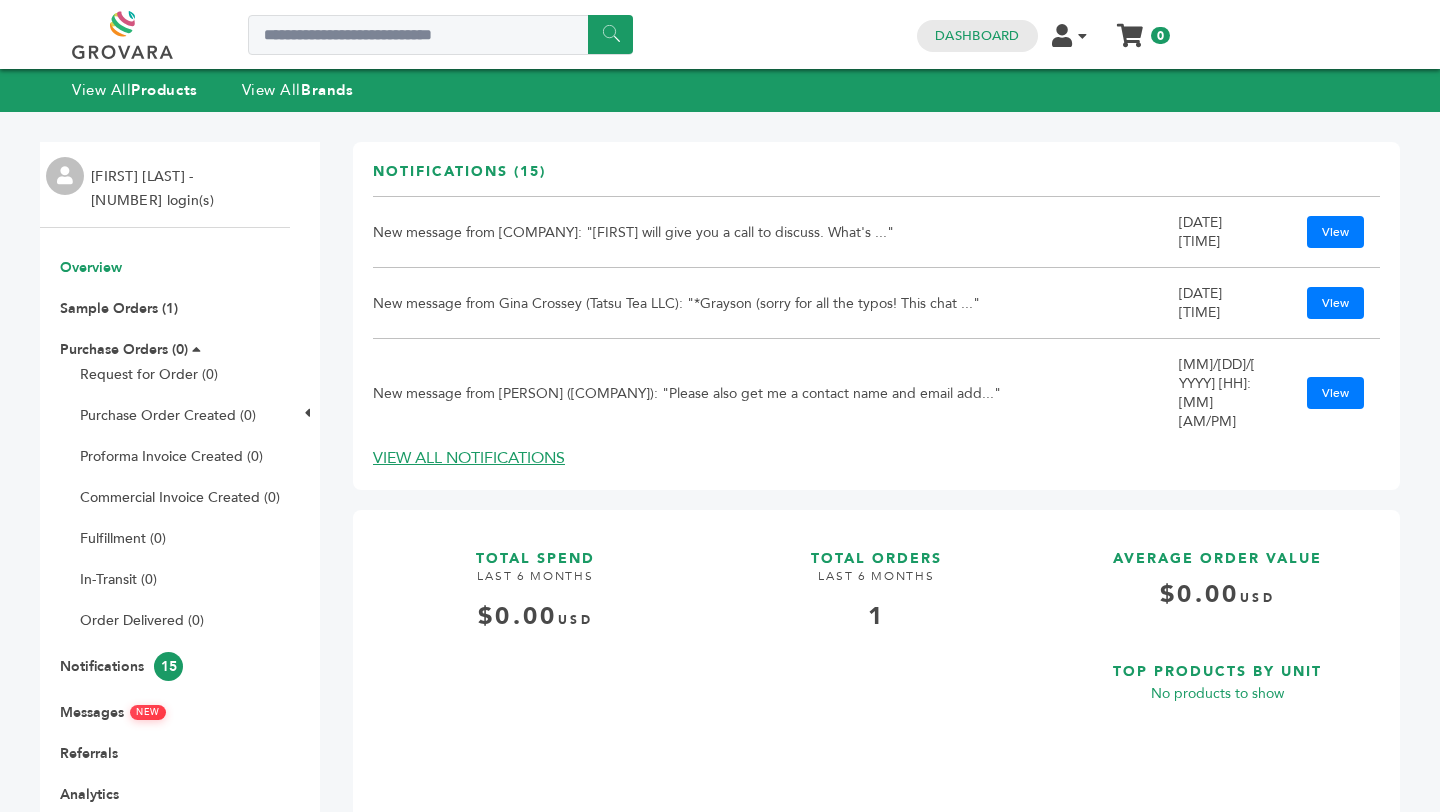 scroll, scrollTop: 0, scrollLeft: 0, axis: both 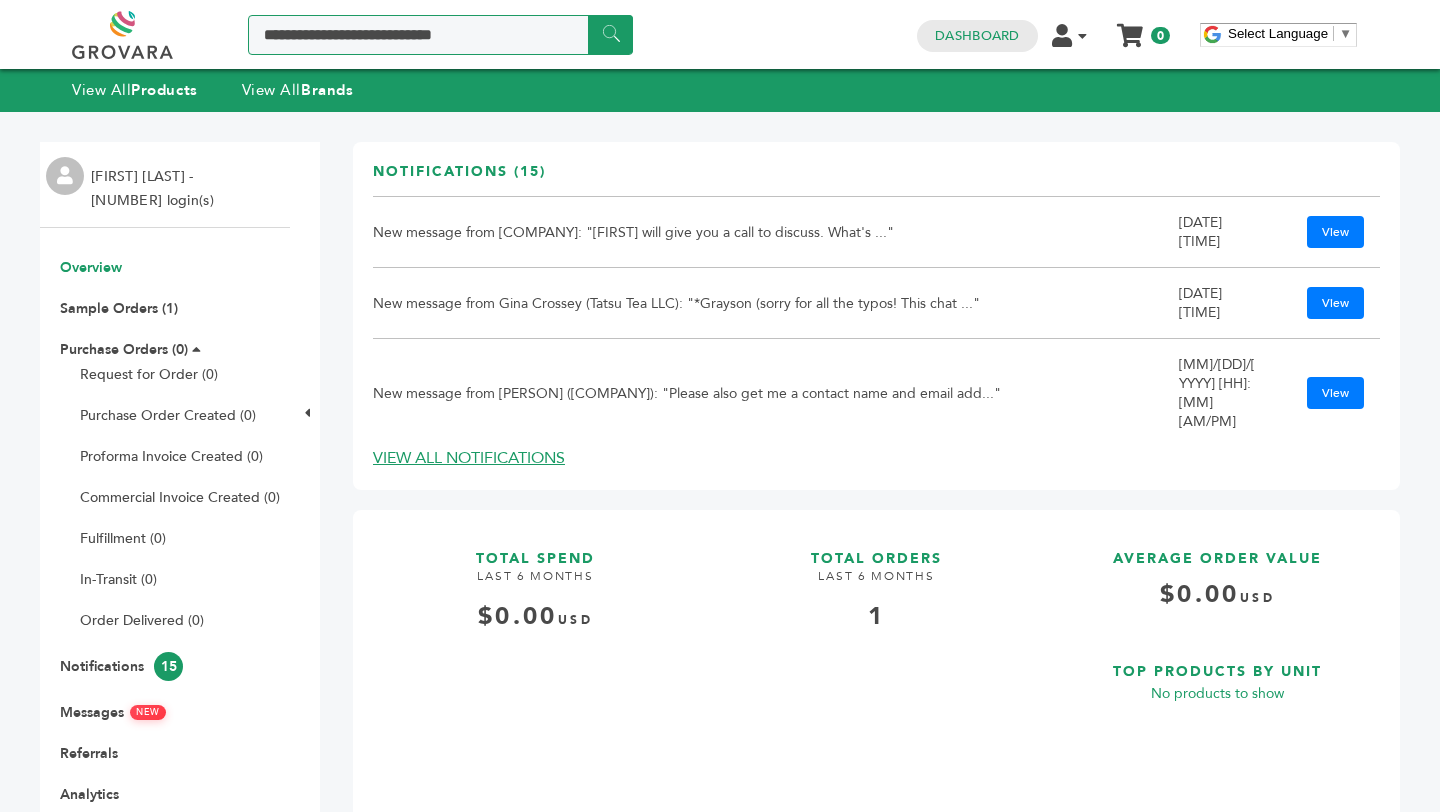 click at bounding box center (440, 35) 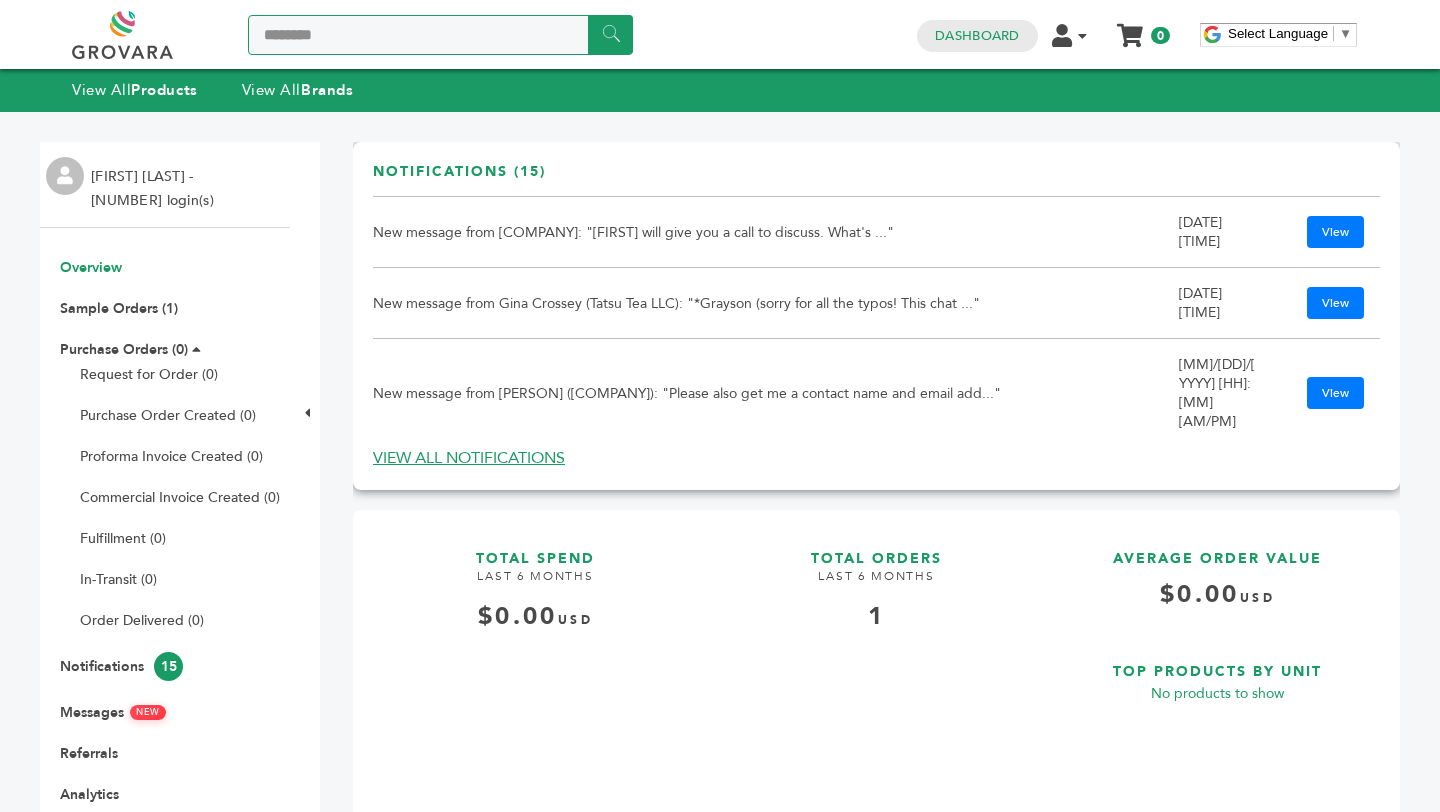 type on "********" 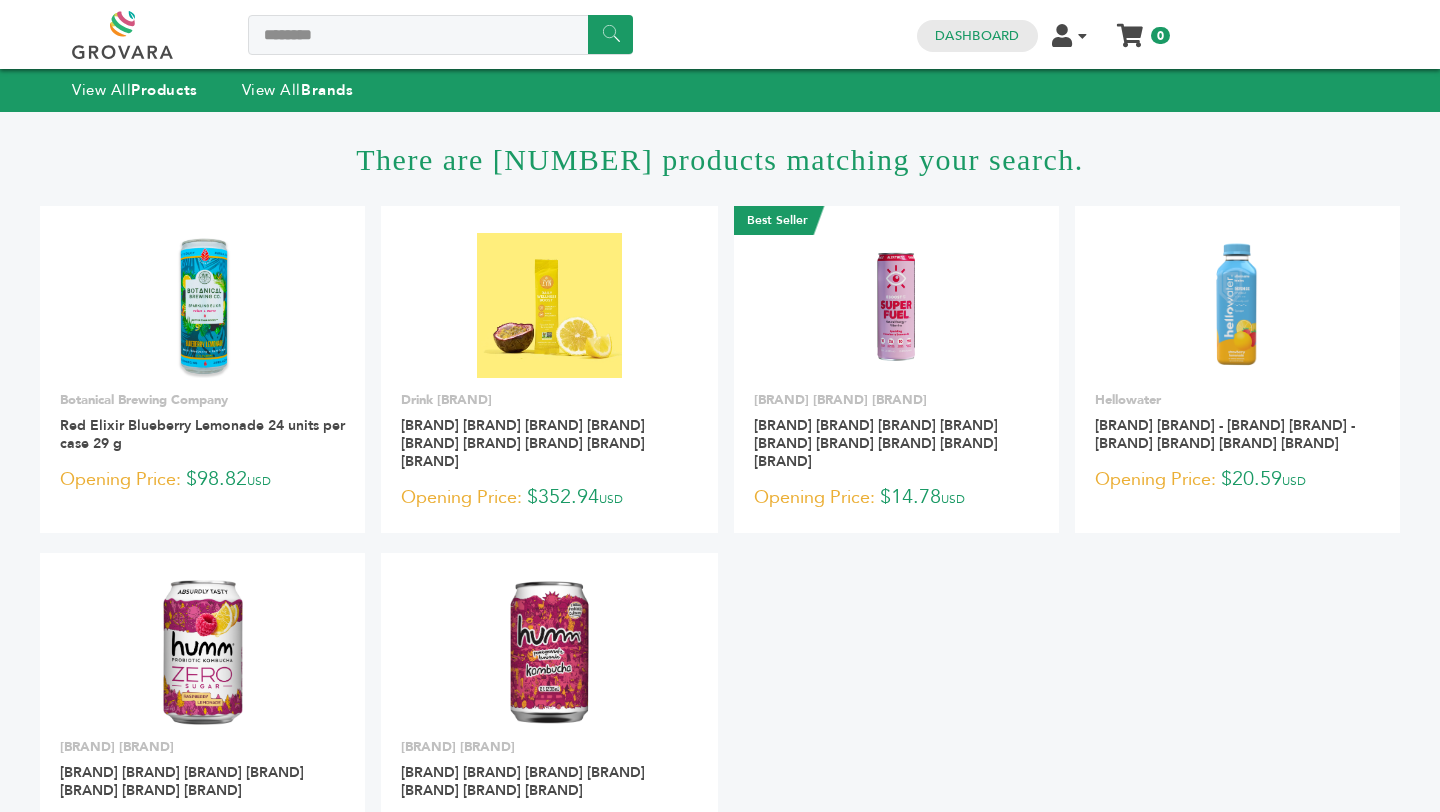 scroll, scrollTop: 0, scrollLeft: 0, axis: both 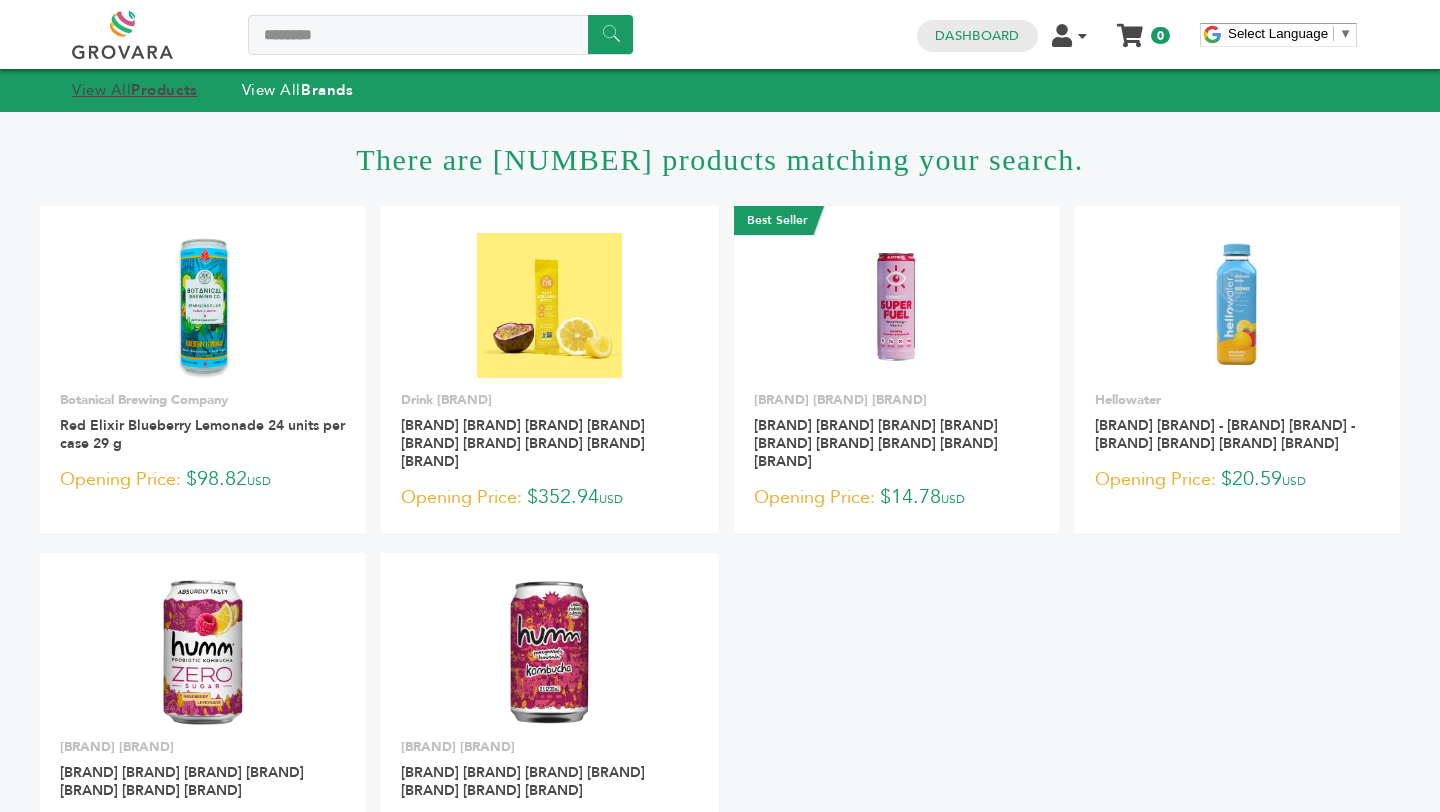 click on "Products" at bounding box center [164, 90] 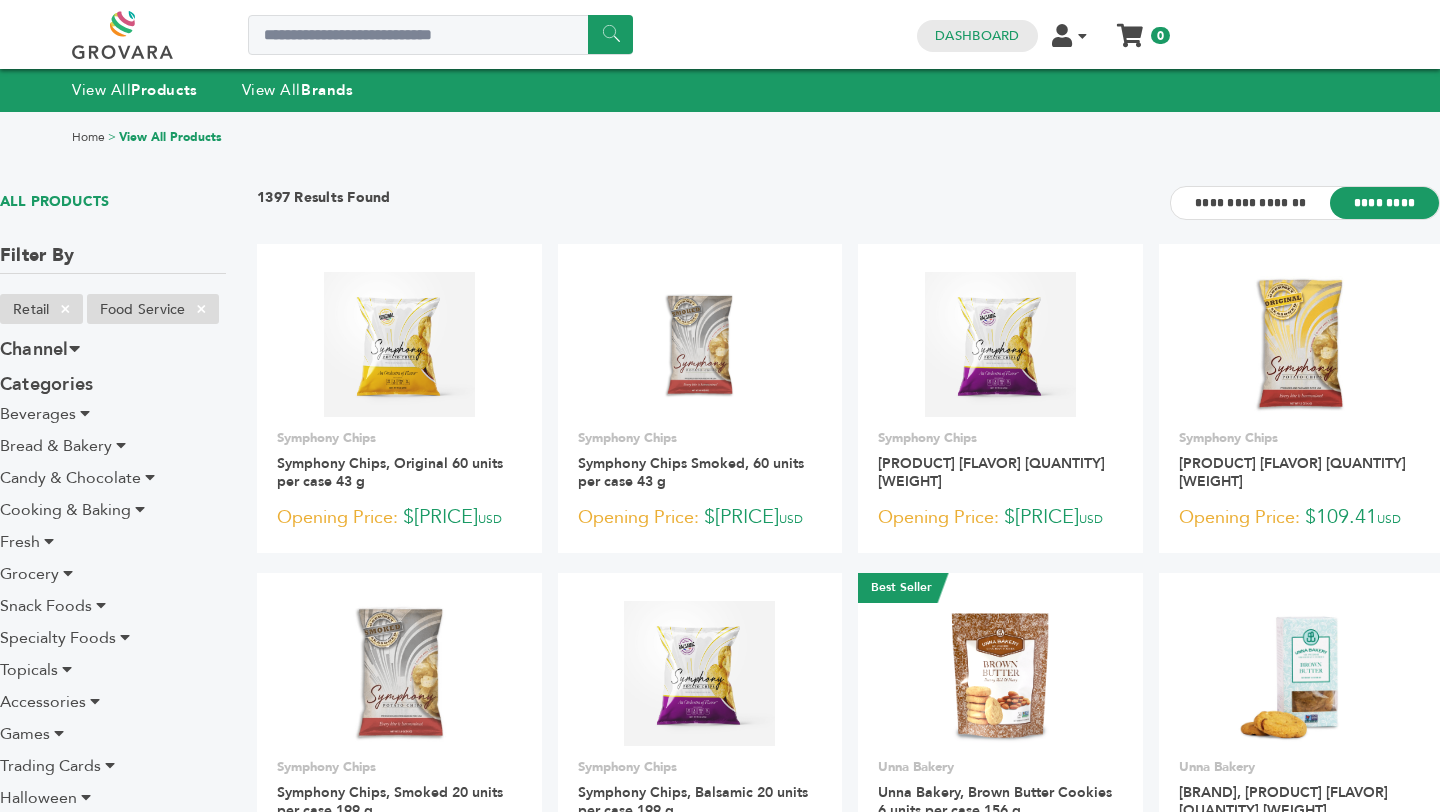 scroll, scrollTop: 0, scrollLeft: 0, axis: both 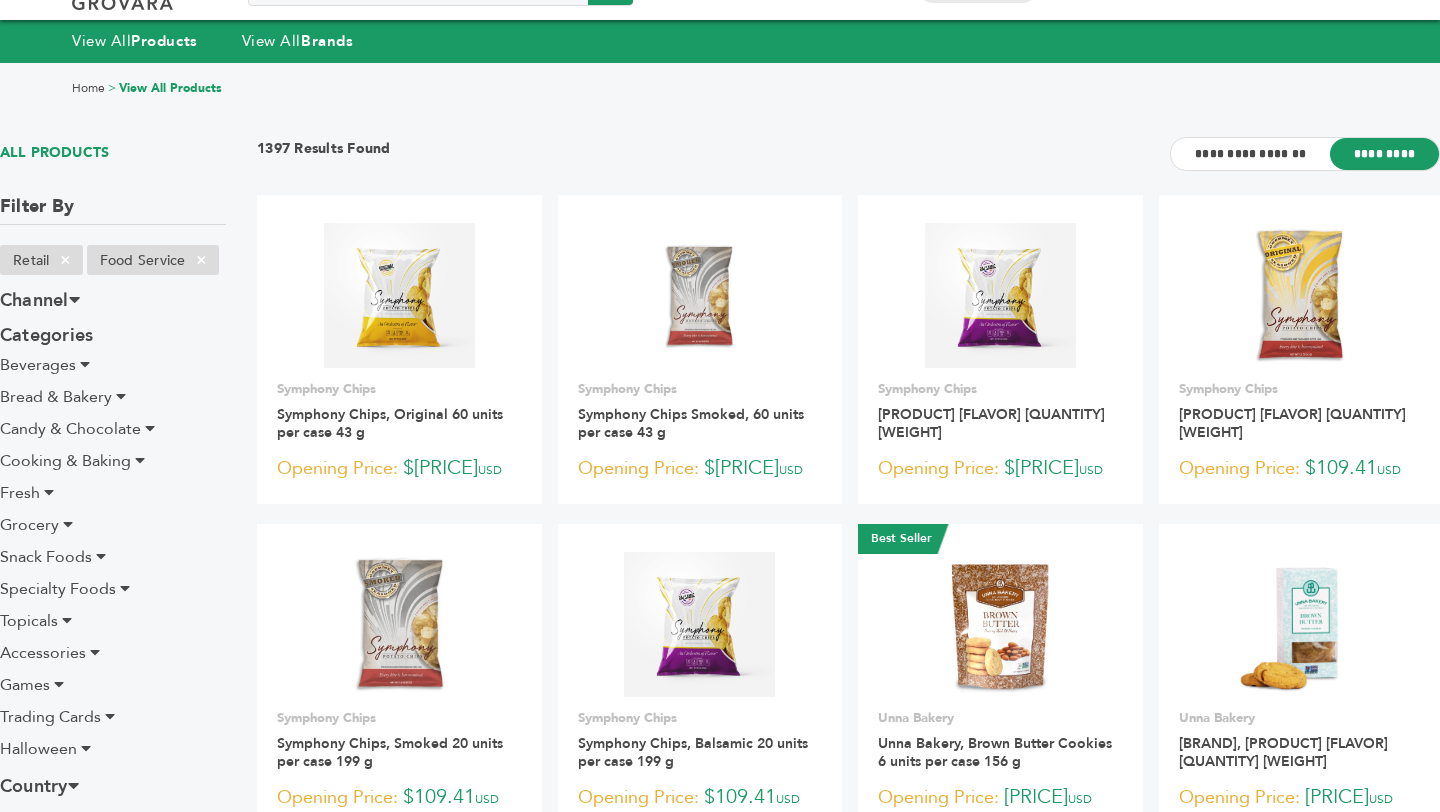 click on "Beverages" at bounding box center (113, 365) 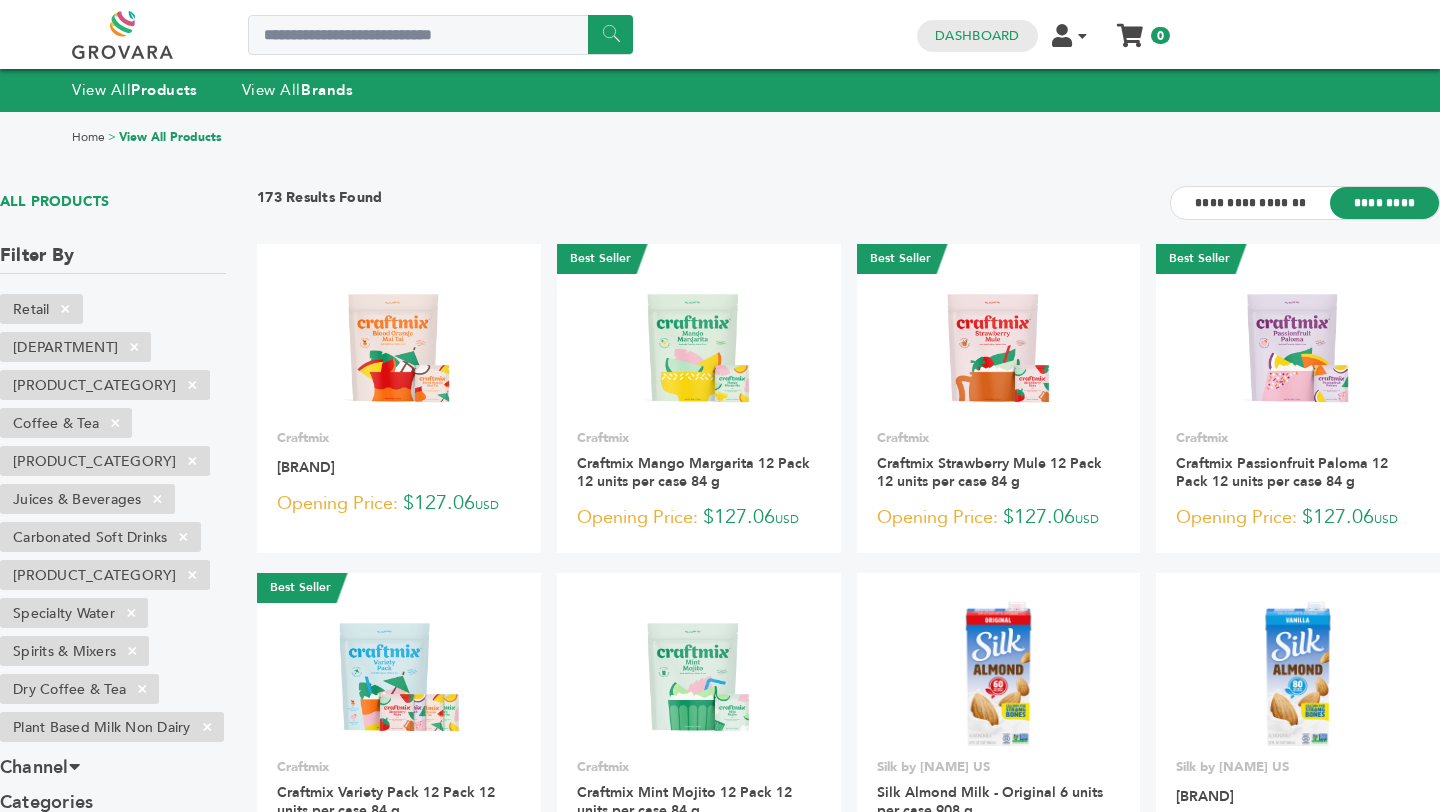 scroll, scrollTop: 0, scrollLeft: 0, axis: both 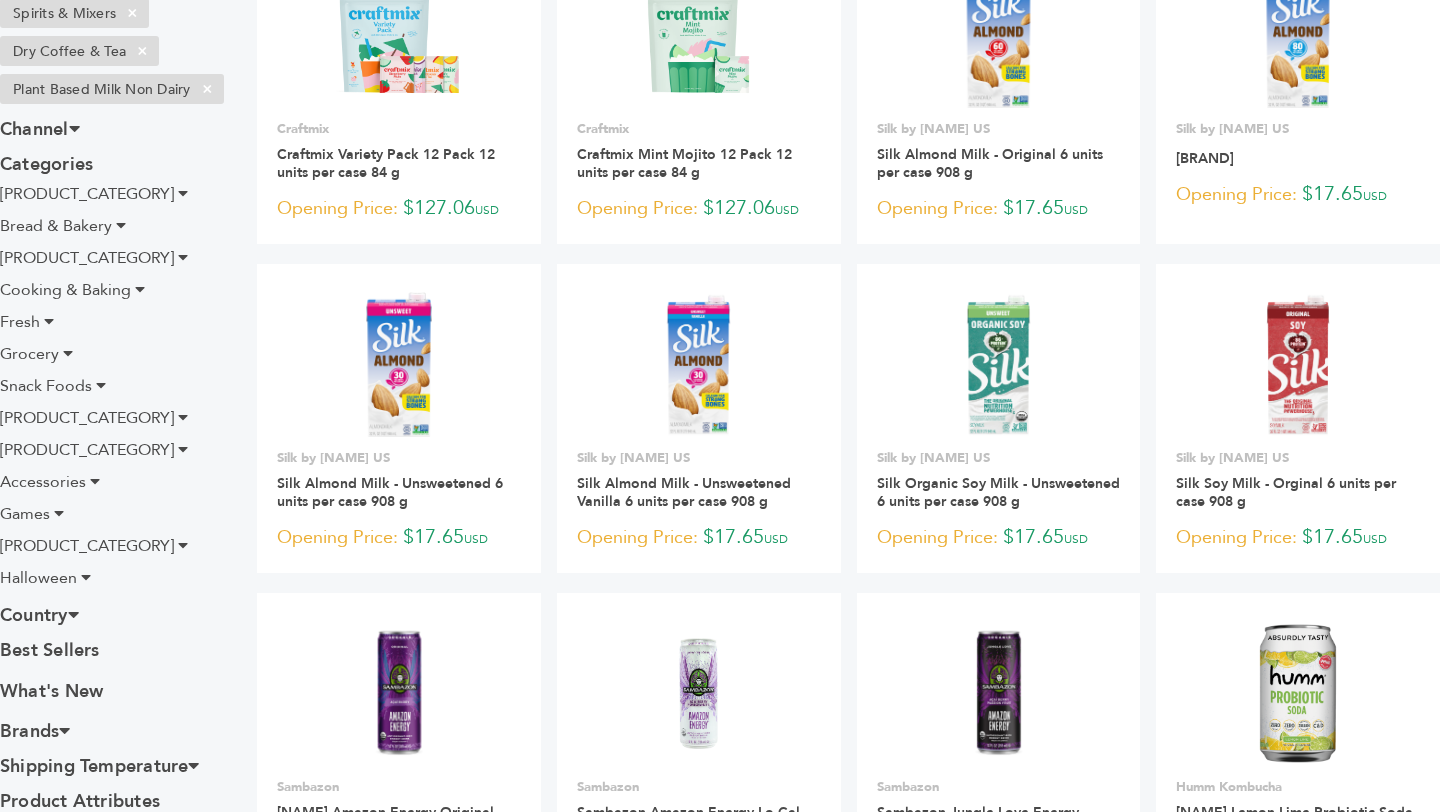 click on "**********" at bounding box center (848, 437) 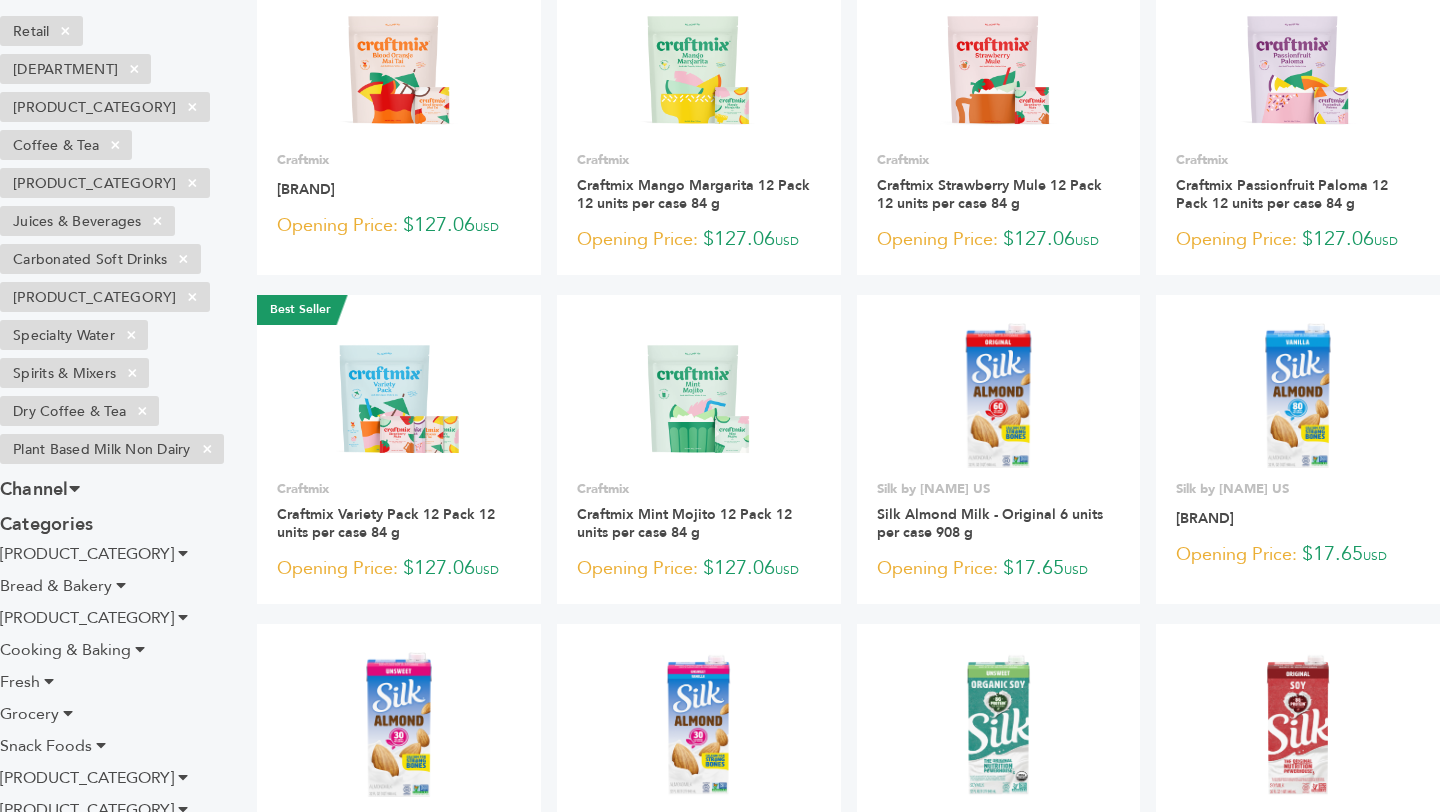 scroll, scrollTop: 0, scrollLeft: 0, axis: both 